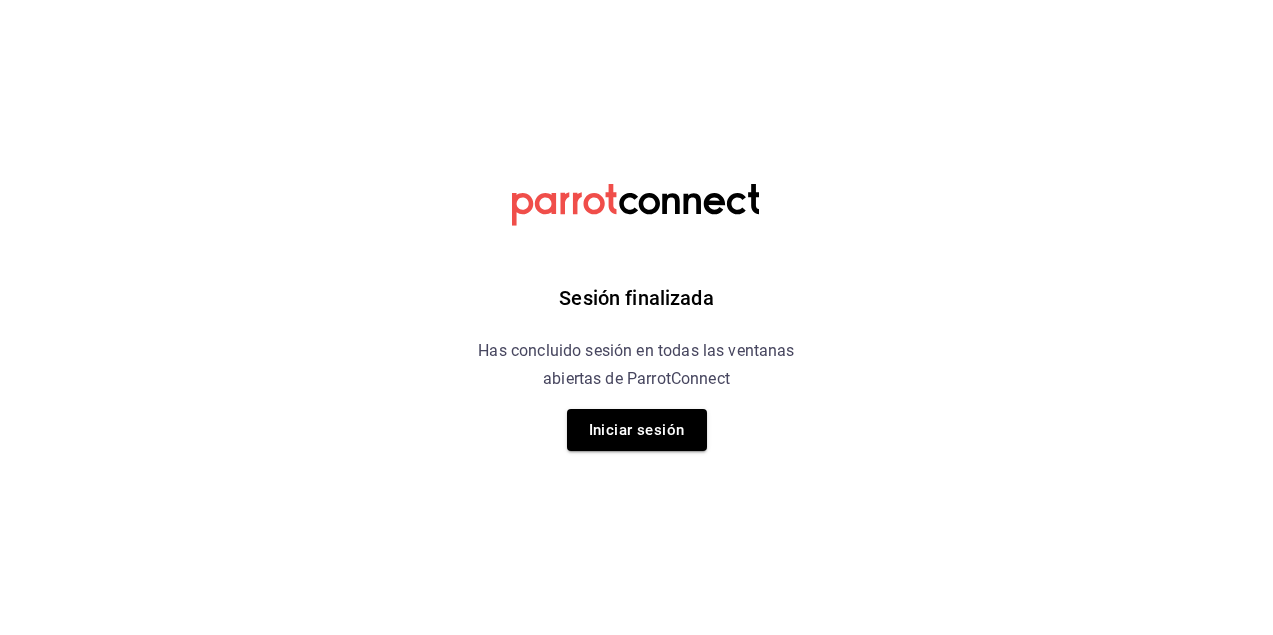 scroll, scrollTop: 0, scrollLeft: 0, axis: both 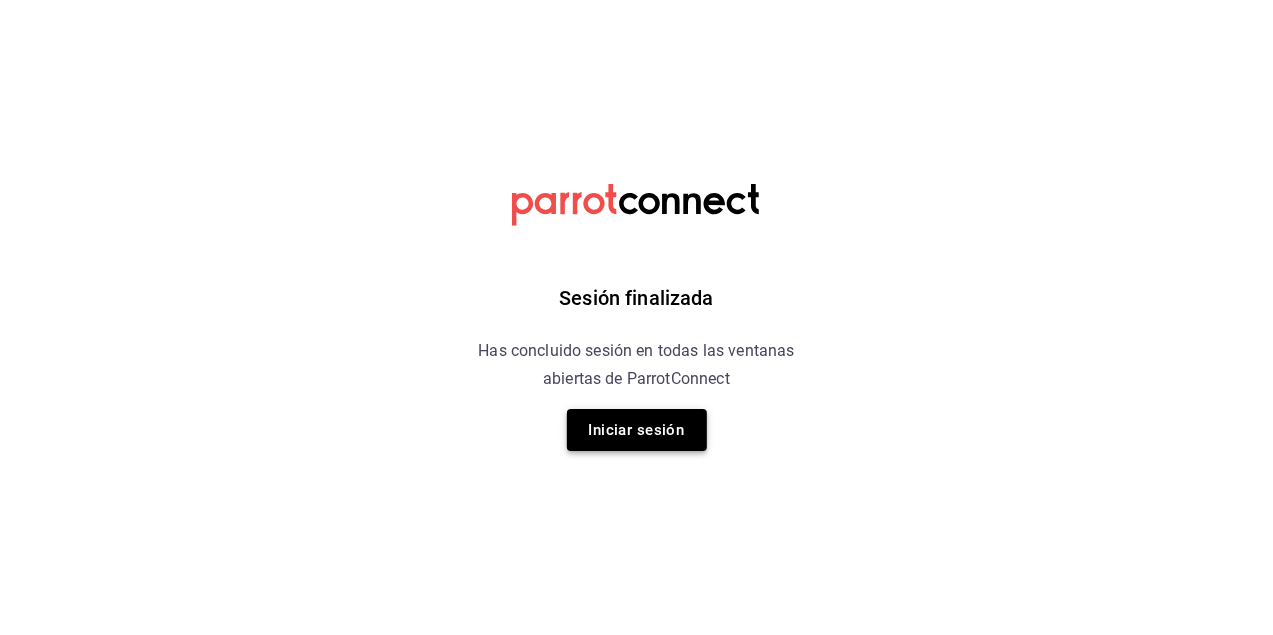 click on "Iniciar sesión" at bounding box center [637, 430] 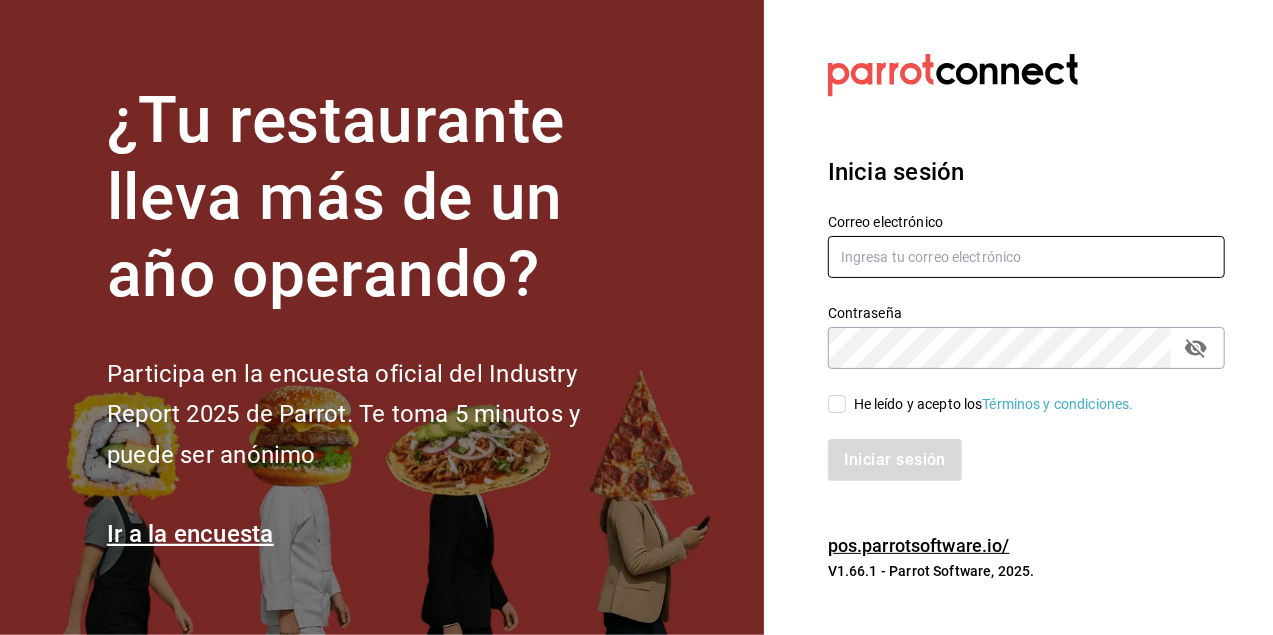 type on "[USERNAME]@[DOMAIN]" 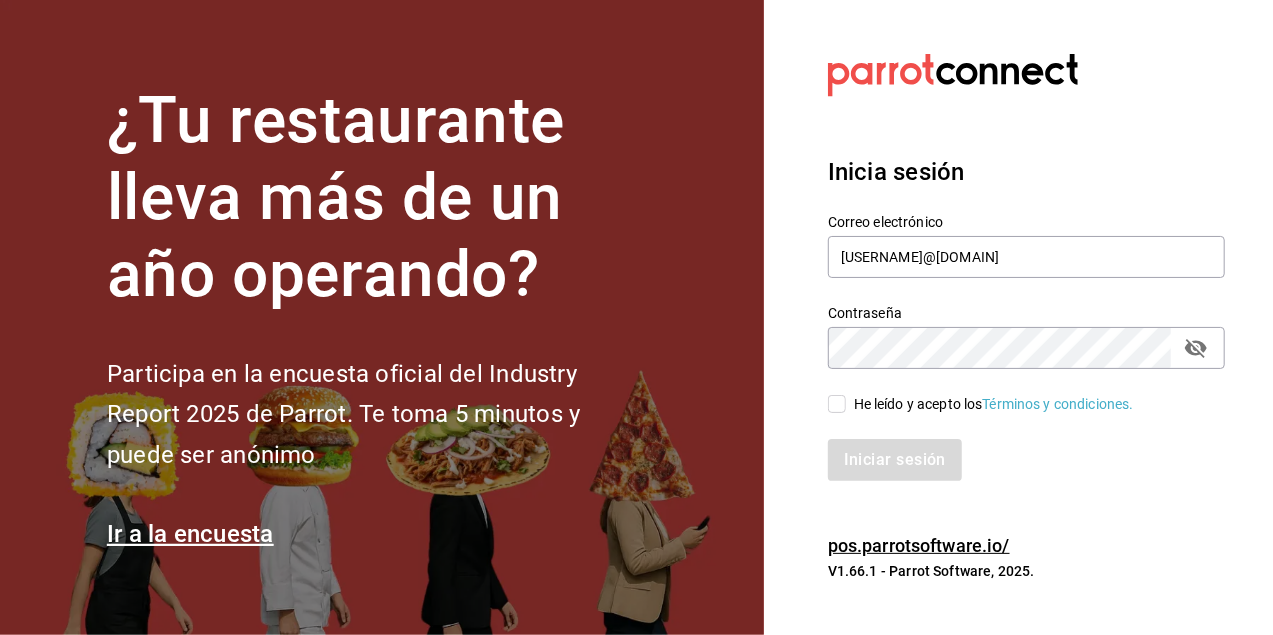 click on "He leído y acepto los  Términos y condiciones." at bounding box center (837, 404) 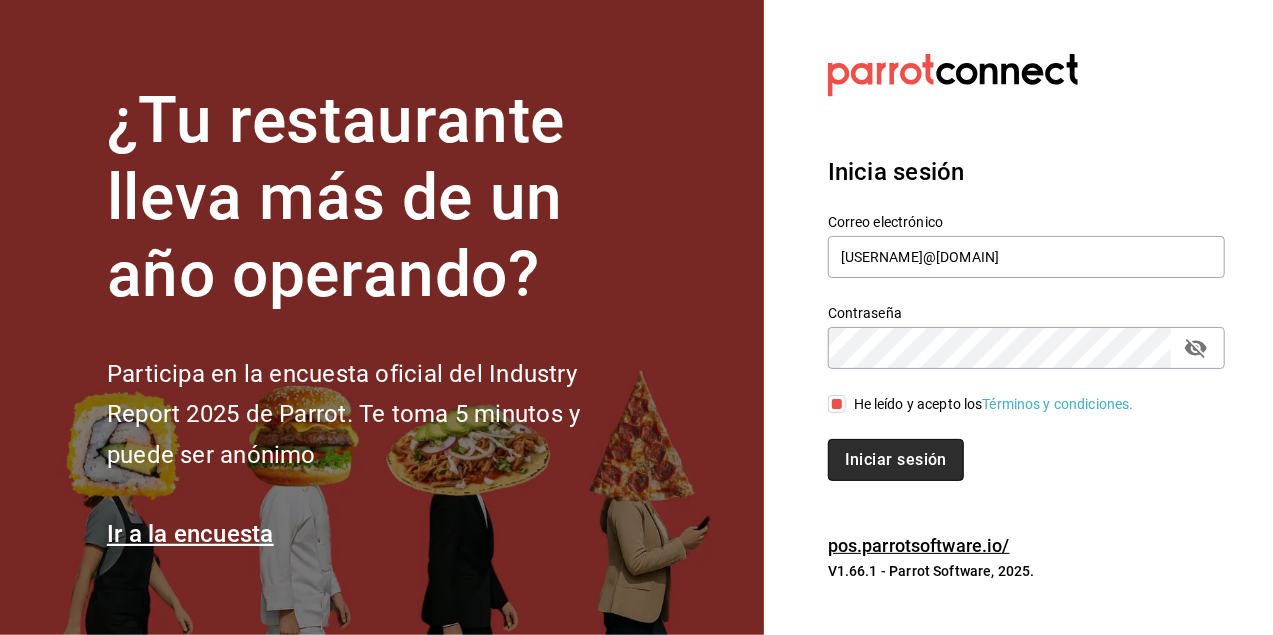 click on "Iniciar sesión" at bounding box center (896, 460) 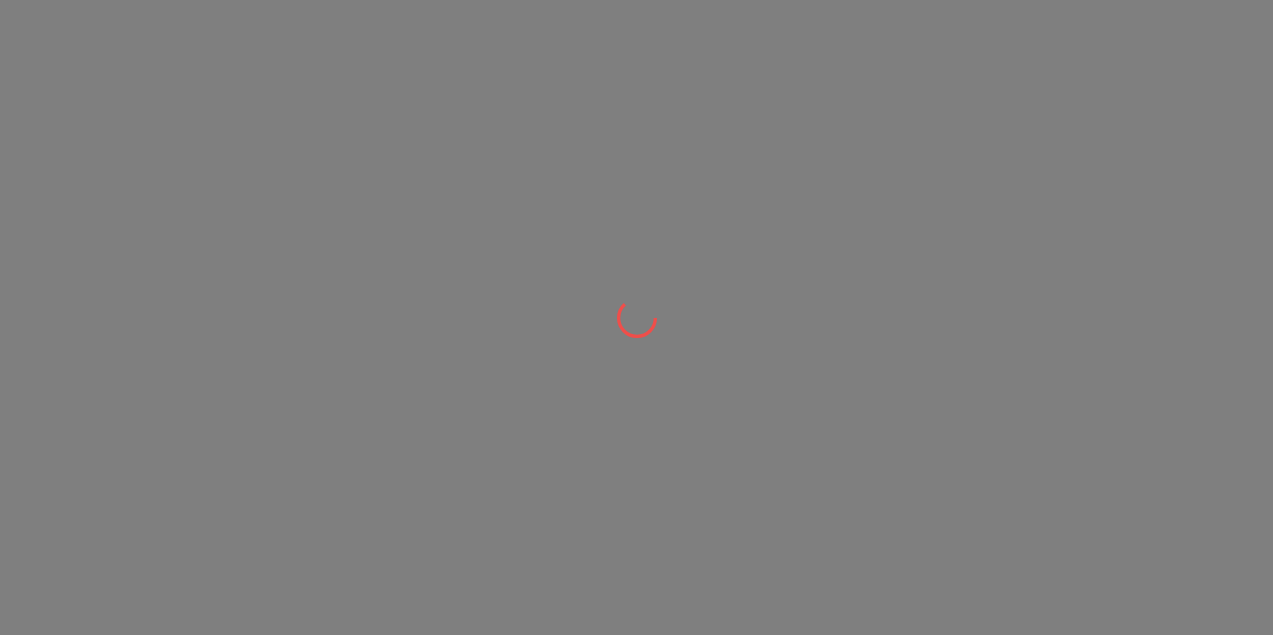 scroll, scrollTop: 0, scrollLeft: 0, axis: both 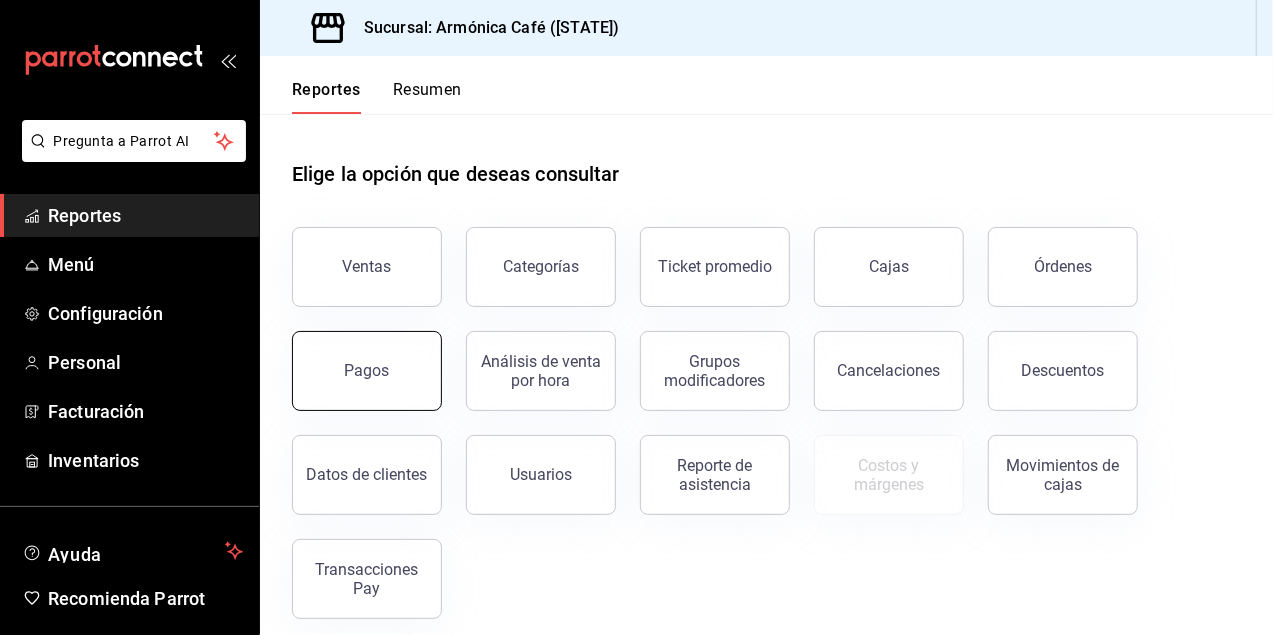 click on "Pagos" at bounding box center (367, 371) 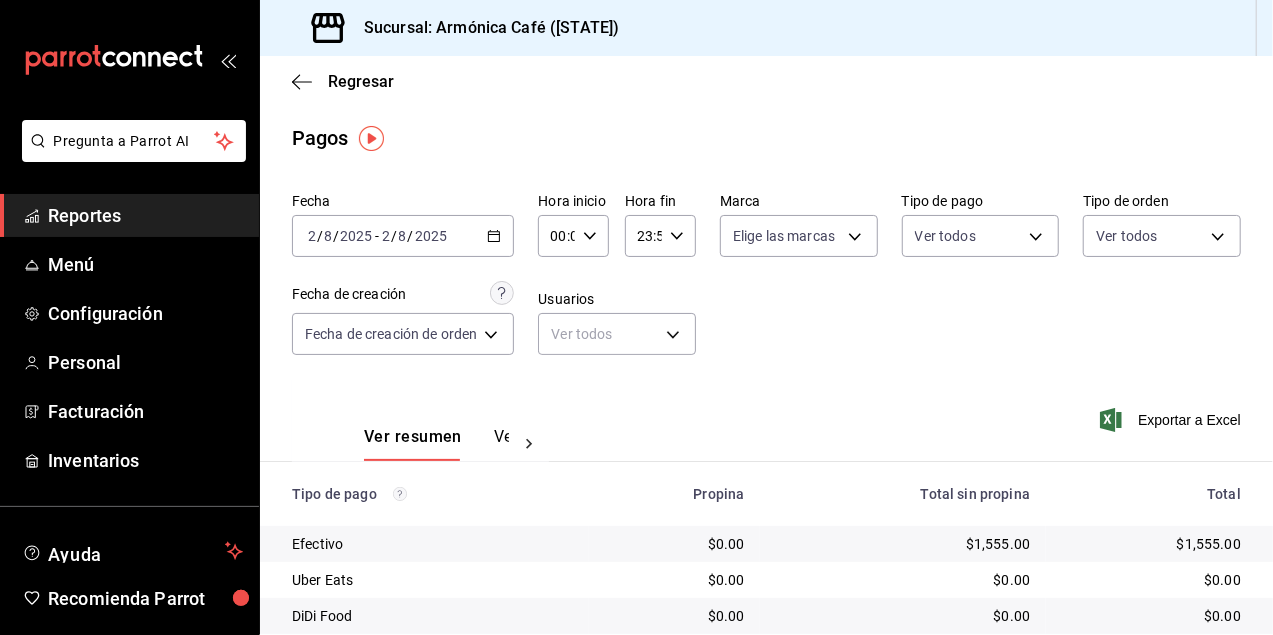 click 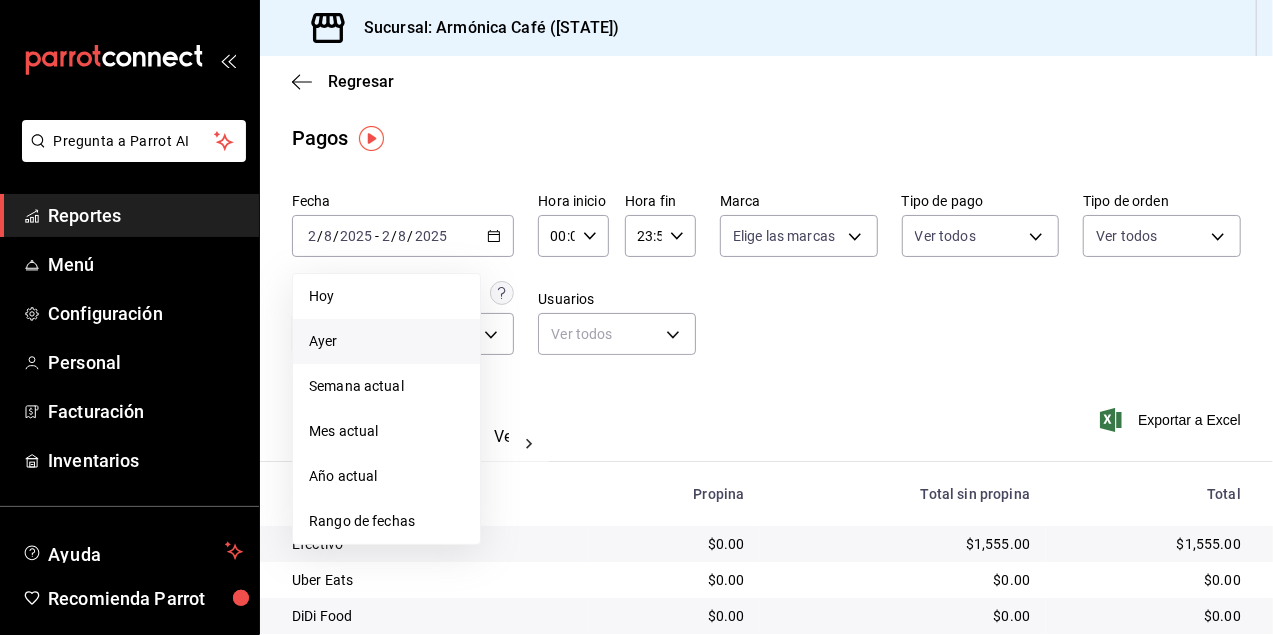 click on "Ayer" at bounding box center [386, 341] 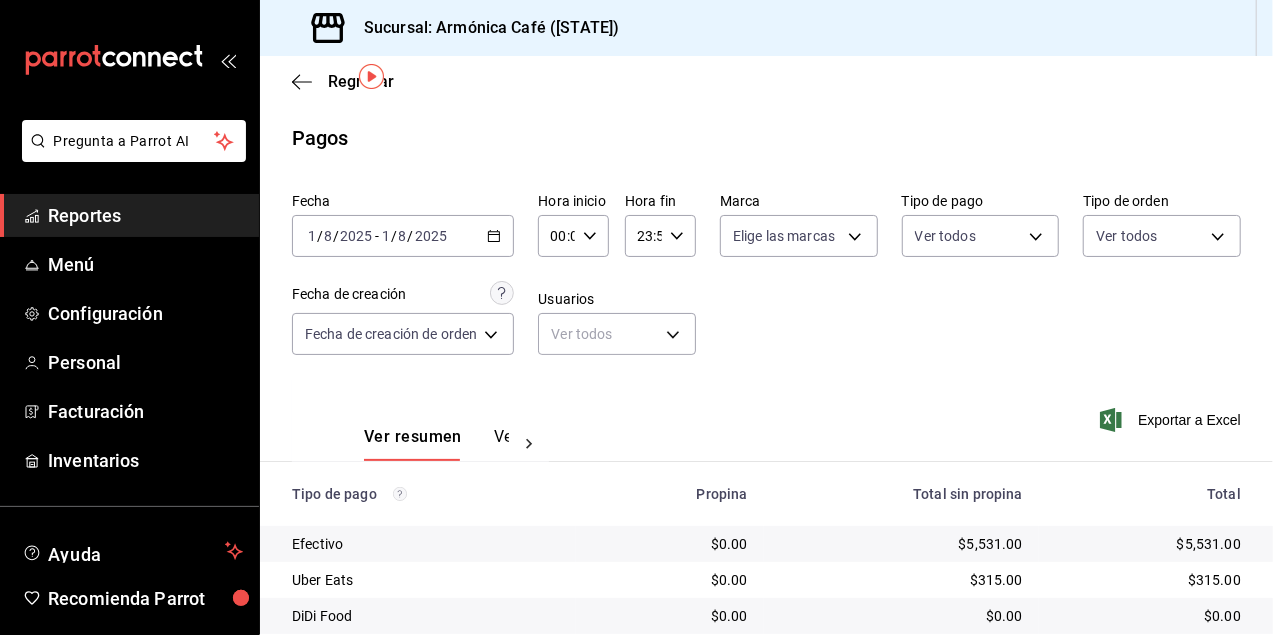scroll, scrollTop: 103, scrollLeft: 0, axis: vertical 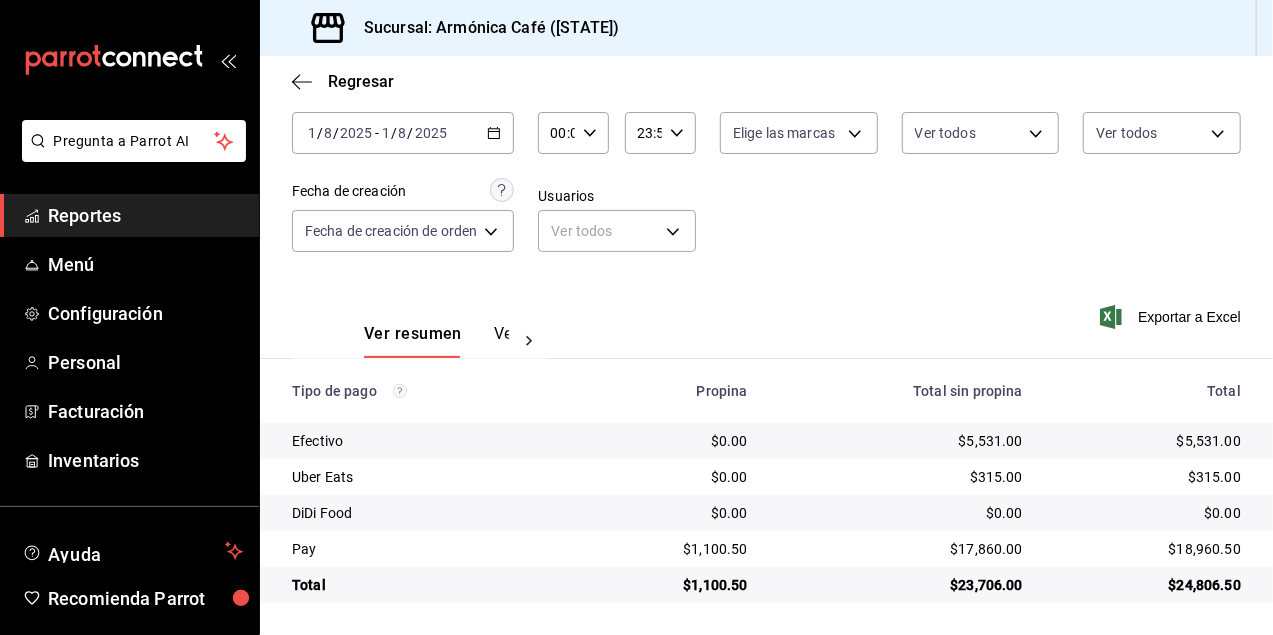 click on "00:00 Hora inicio" at bounding box center (573, 133) 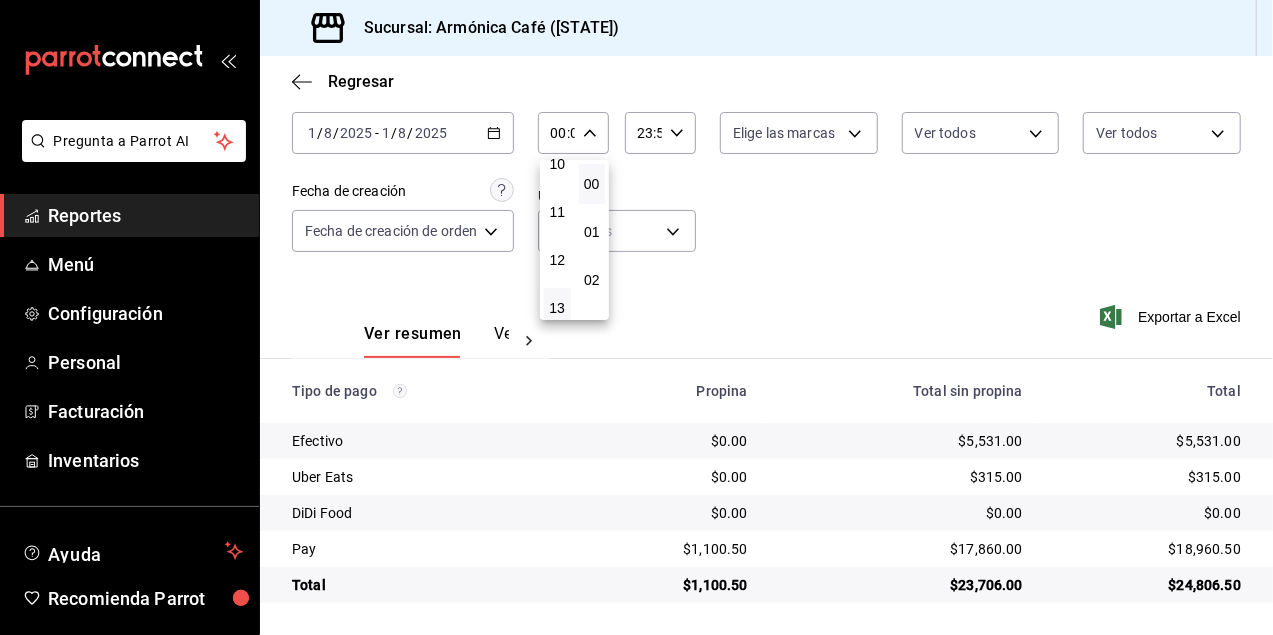 scroll, scrollTop: 600, scrollLeft: 0, axis: vertical 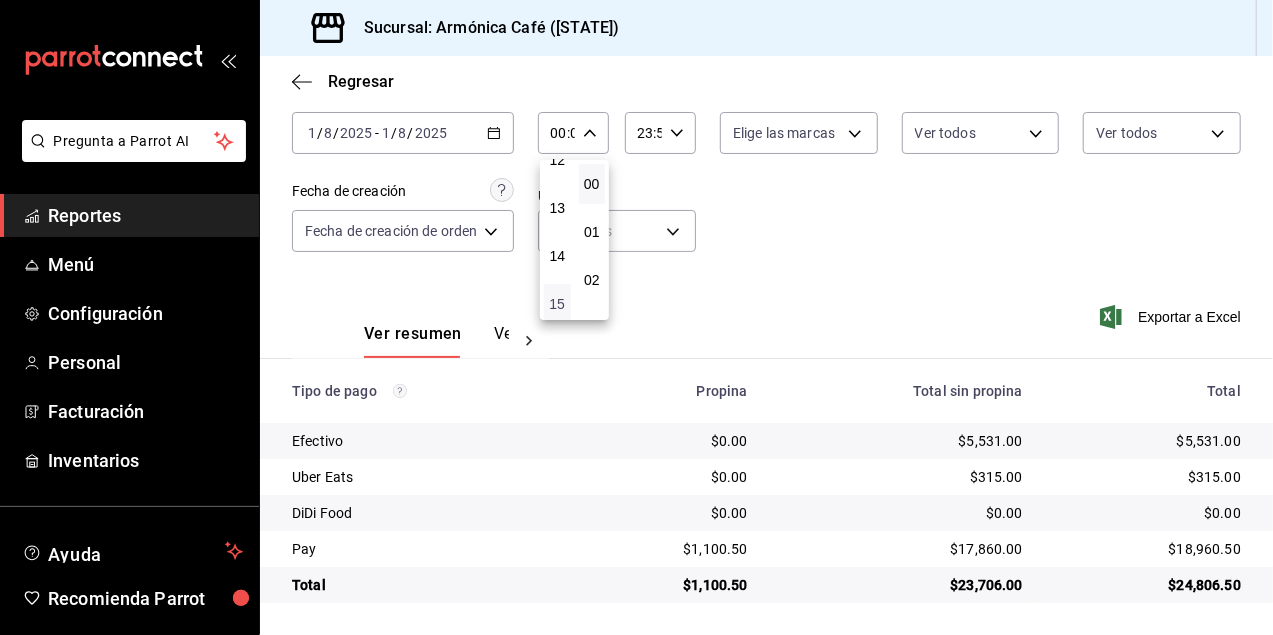 click on "15" at bounding box center (557, 304) 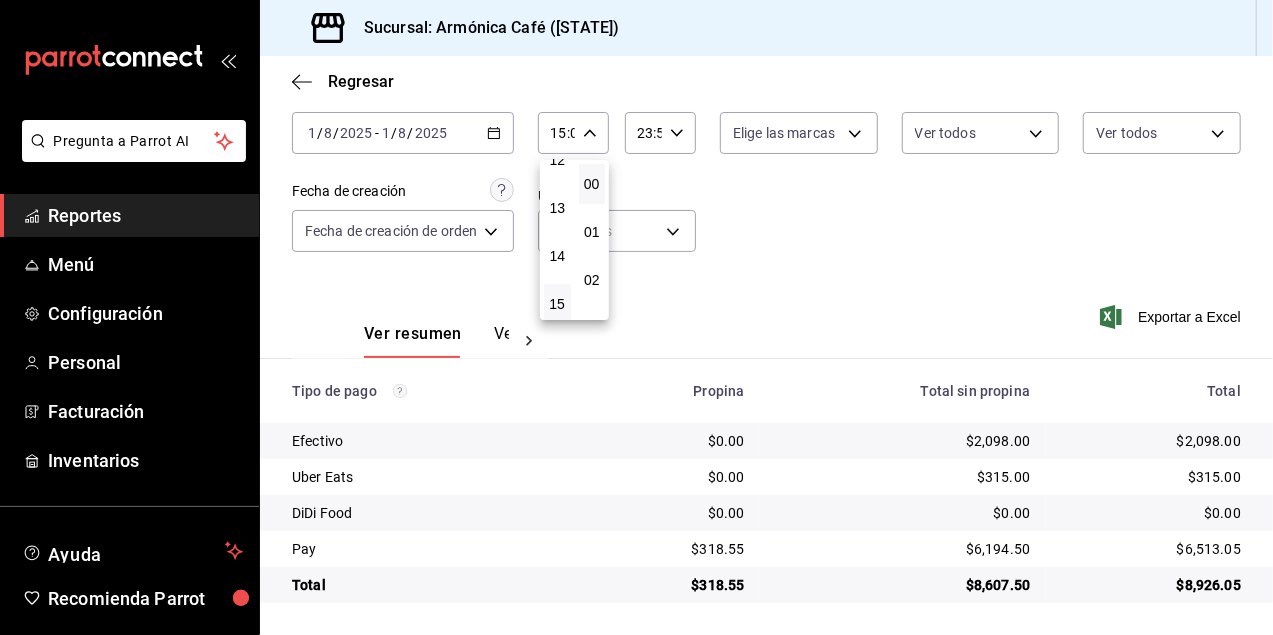 click at bounding box center (636, 317) 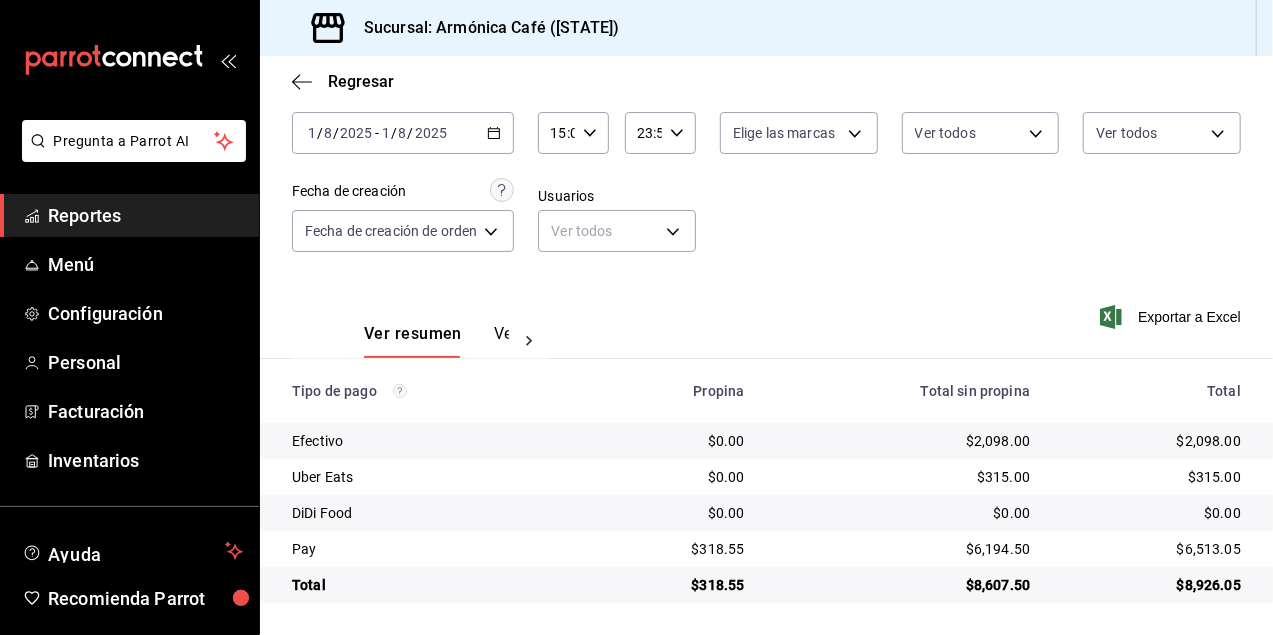 click on "15:00 Hora inicio" at bounding box center [573, 133] 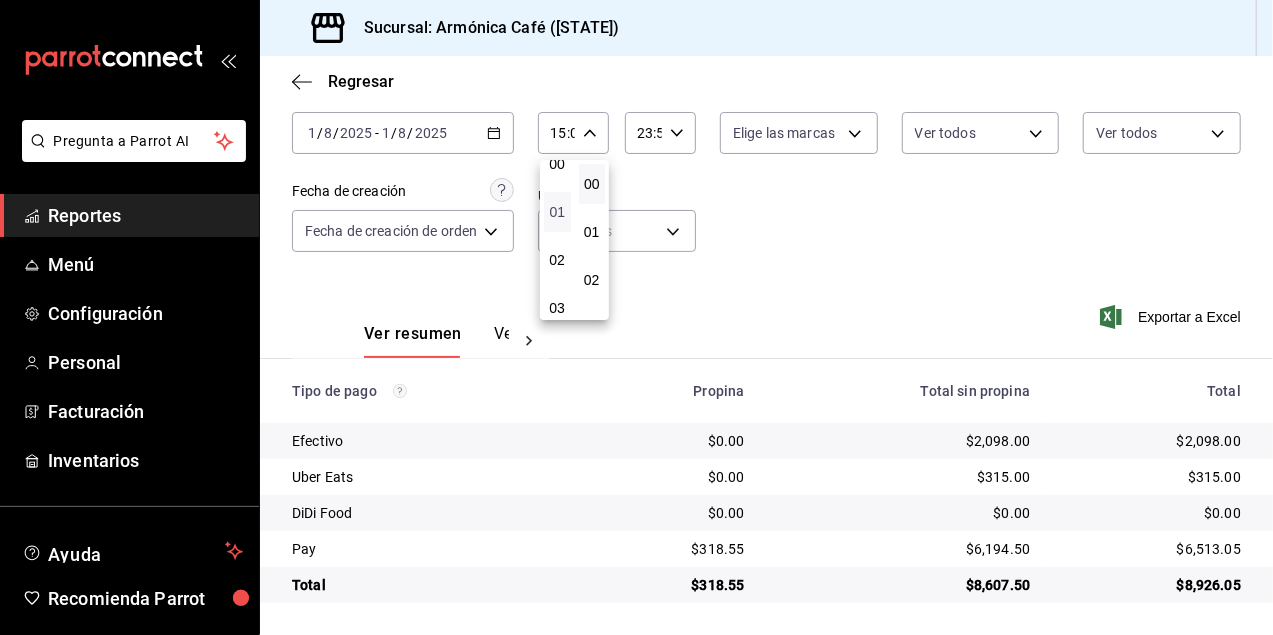scroll, scrollTop: 0, scrollLeft: 0, axis: both 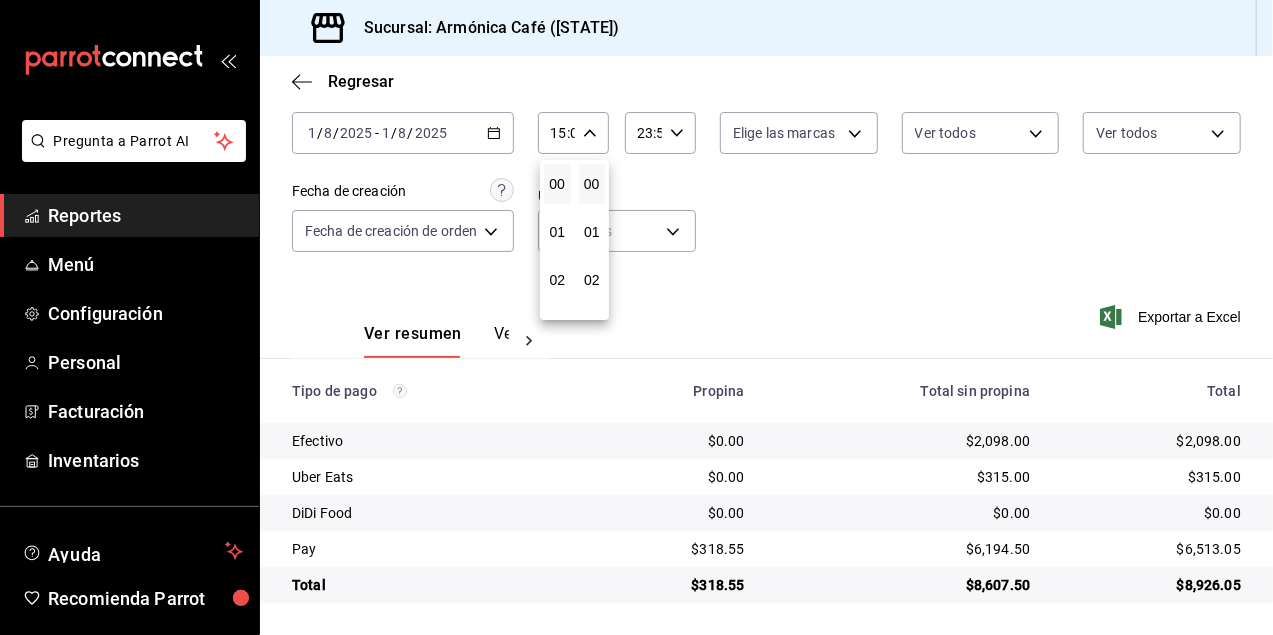 click on "00" at bounding box center [557, 184] 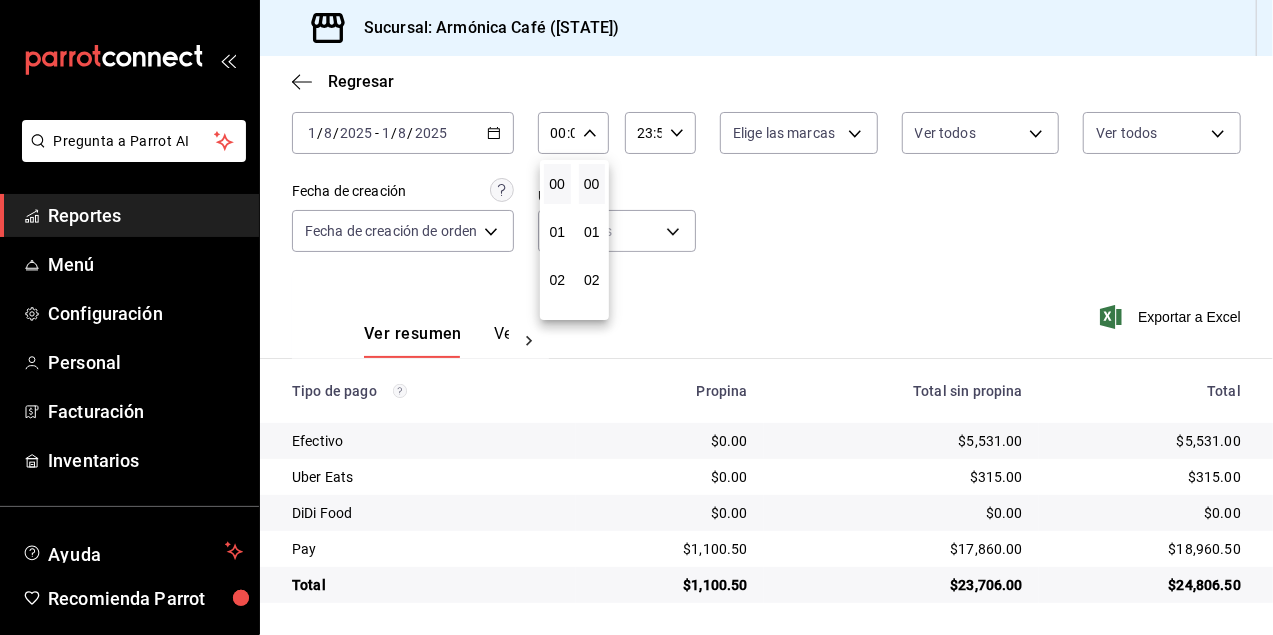 click at bounding box center [636, 317] 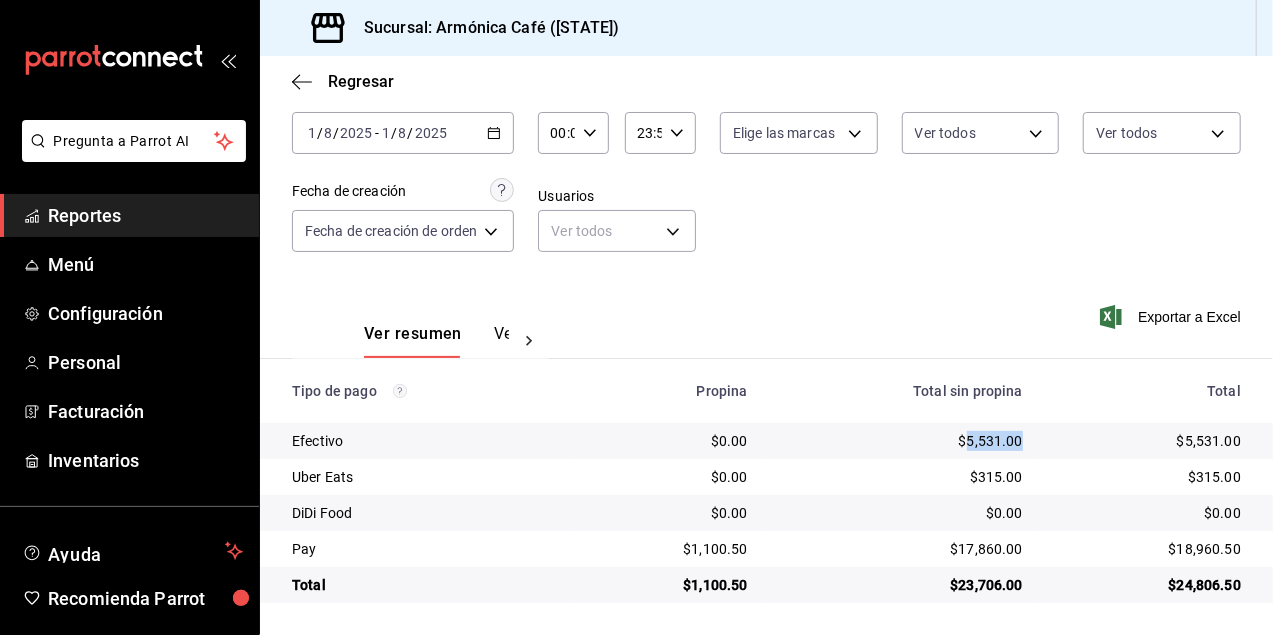 drag, startPoint x: 952, startPoint y: 439, endPoint x: 1011, endPoint y: 450, distance: 60.016663 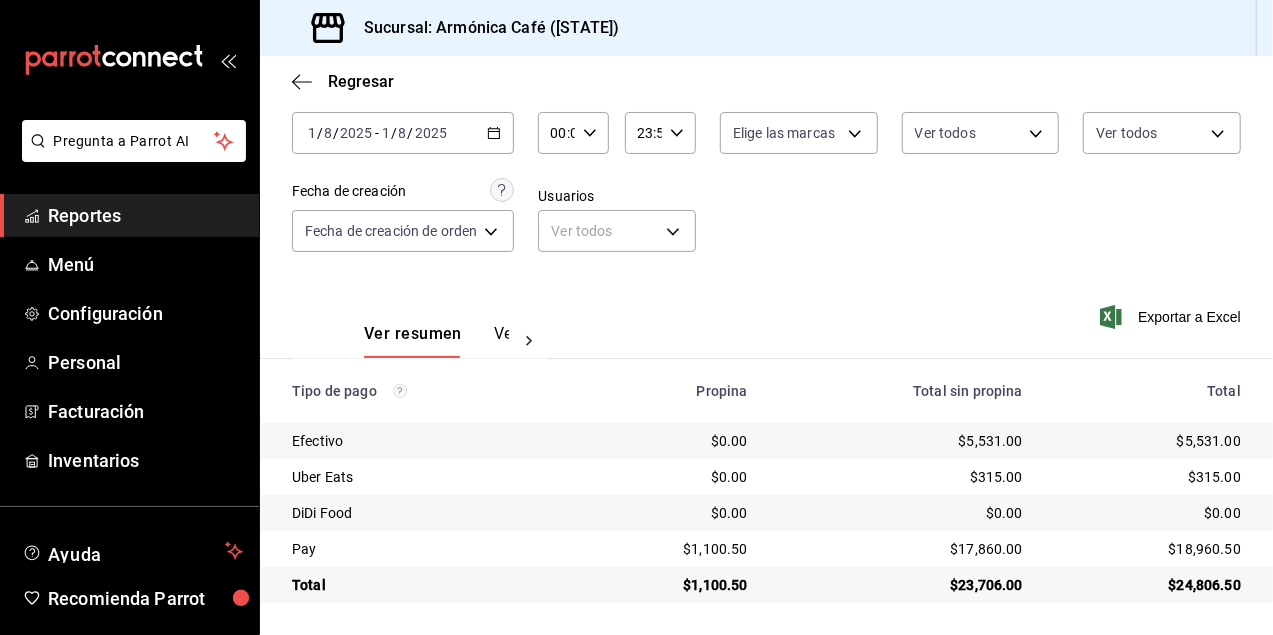 click on "$17,860.00" at bounding box center [901, 549] 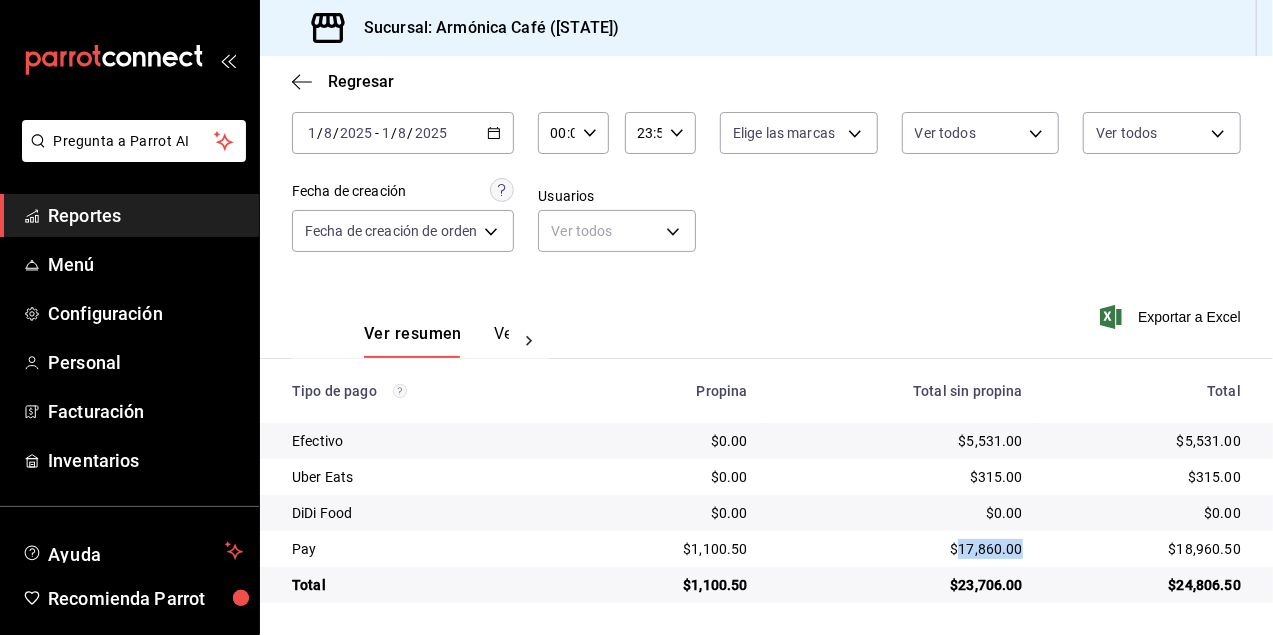 drag, startPoint x: 946, startPoint y: 549, endPoint x: 1008, endPoint y: 546, distance: 62.072536 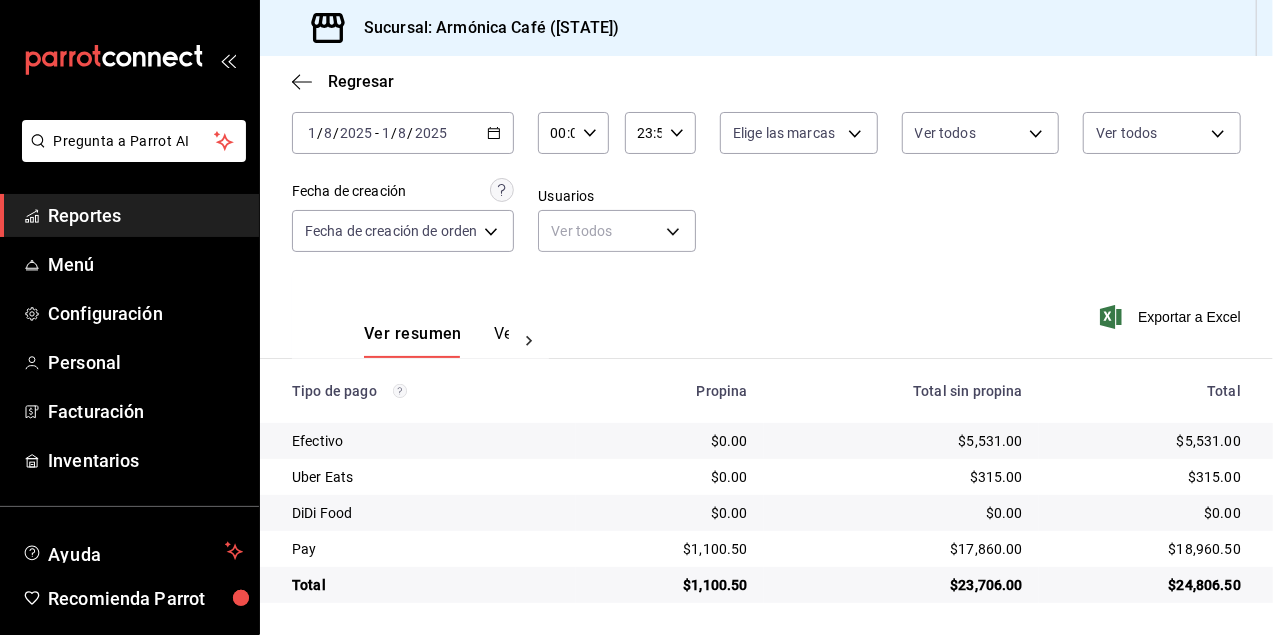 click on "$1,100.50" at bounding box center [669, 549] 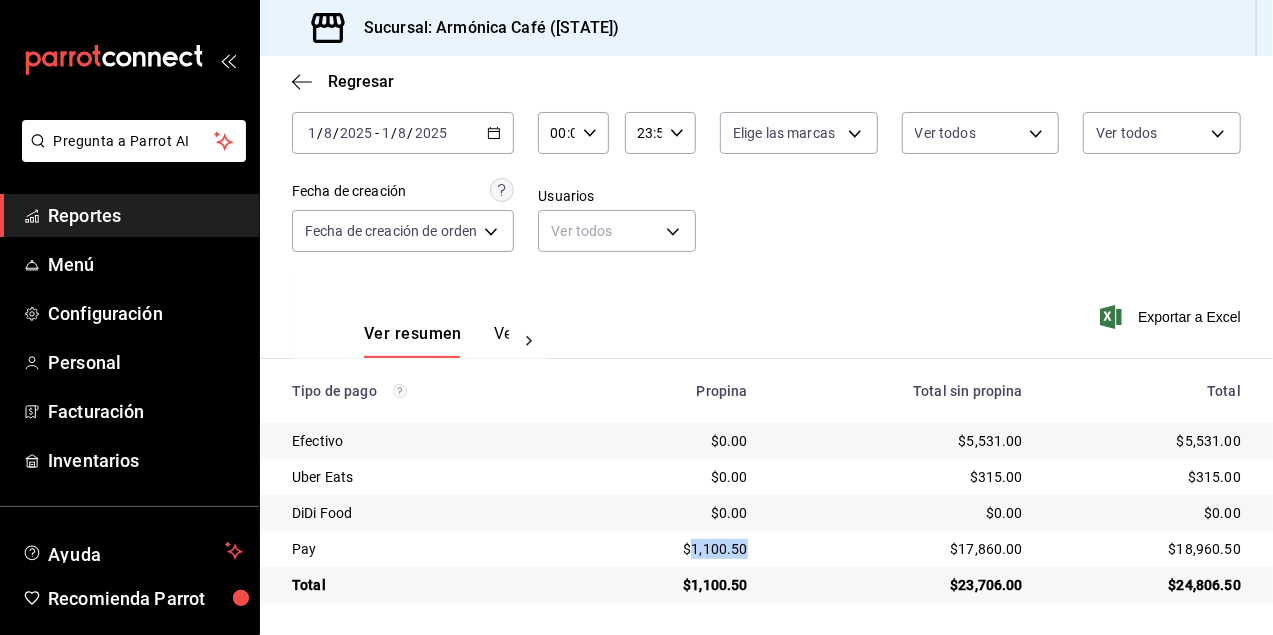 drag, startPoint x: 687, startPoint y: 549, endPoint x: 747, endPoint y: 547, distance: 60.033325 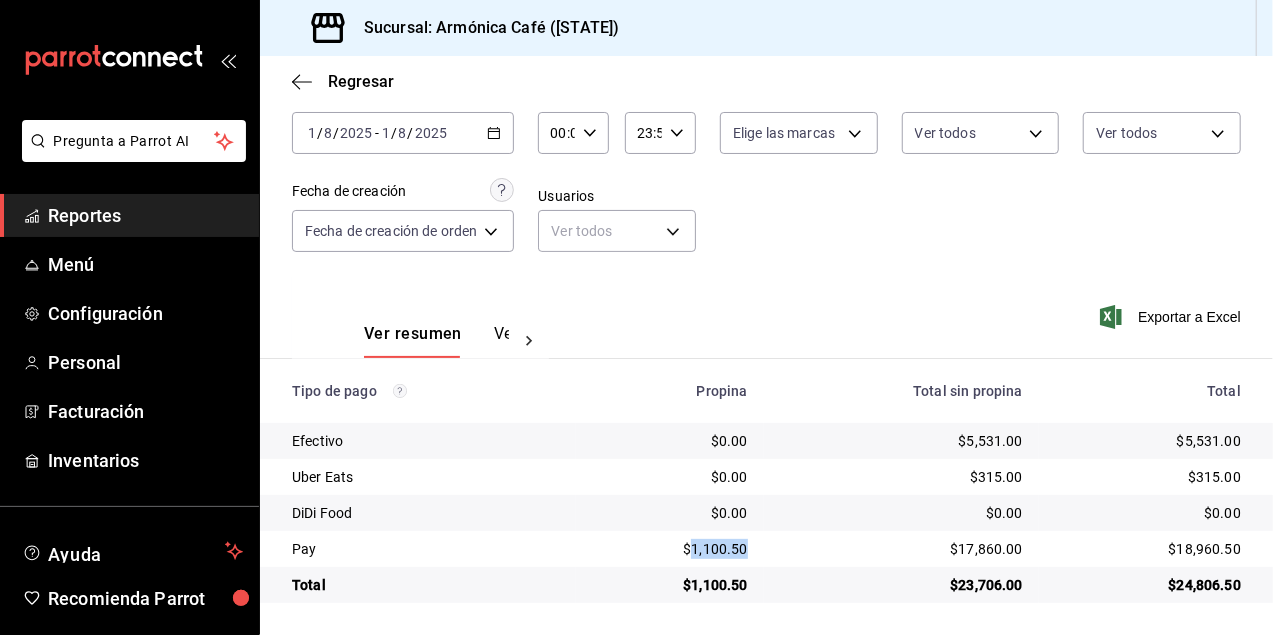 click on "2025-08-01 1 / 8 / 2025 - 2025-08-01 1 / 8 / 2025" at bounding box center [403, 133] 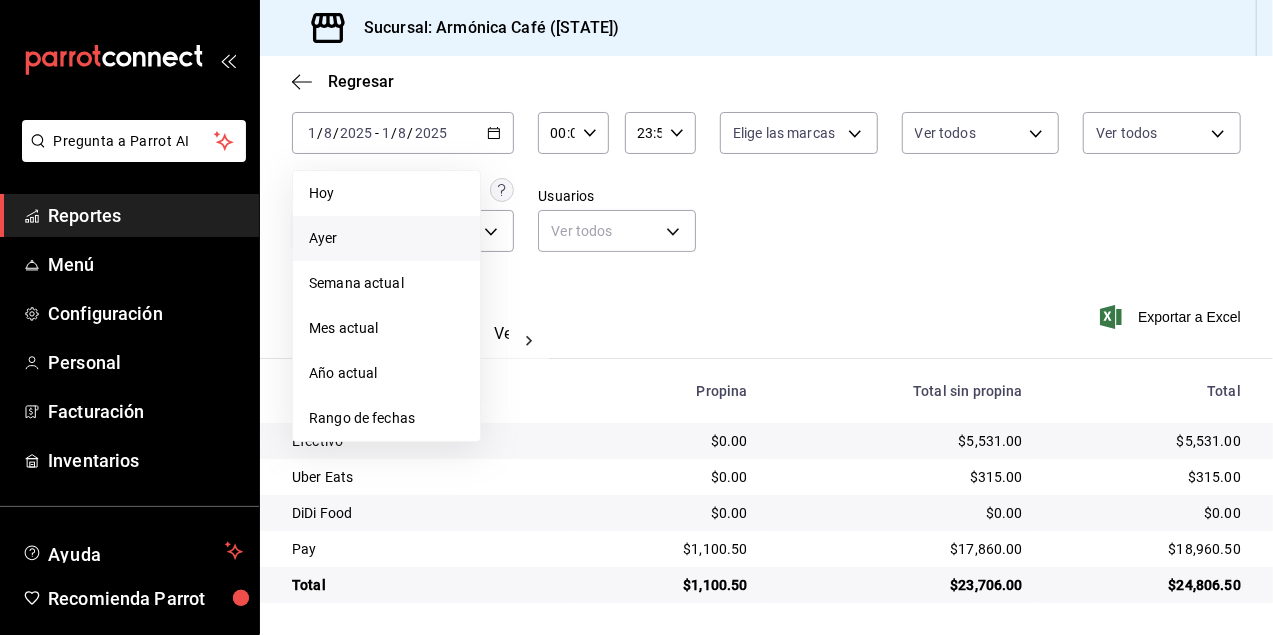 click on "Hoy" at bounding box center (386, 193) 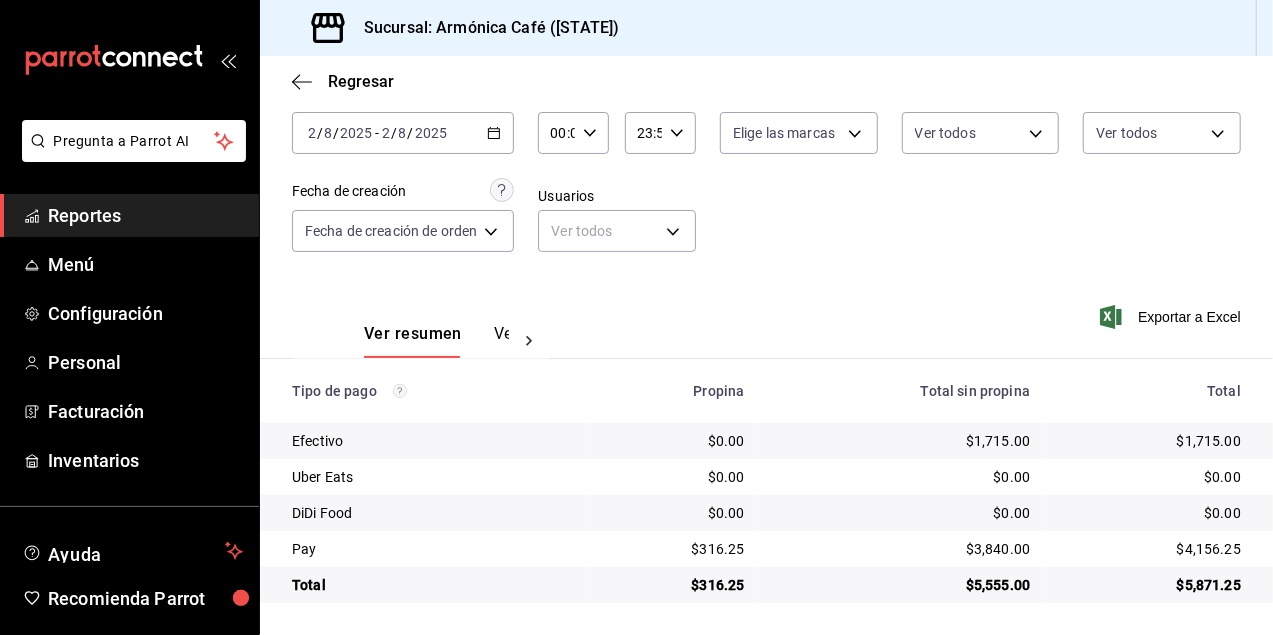 click 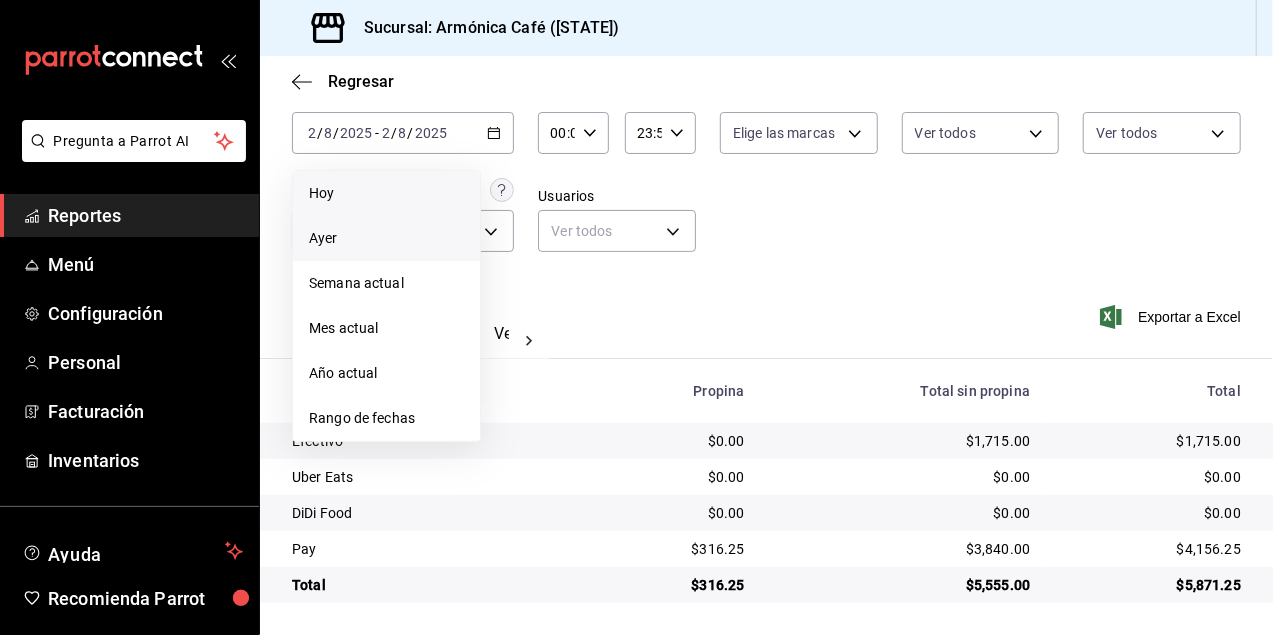 click on "Ayer" at bounding box center (386, 238) 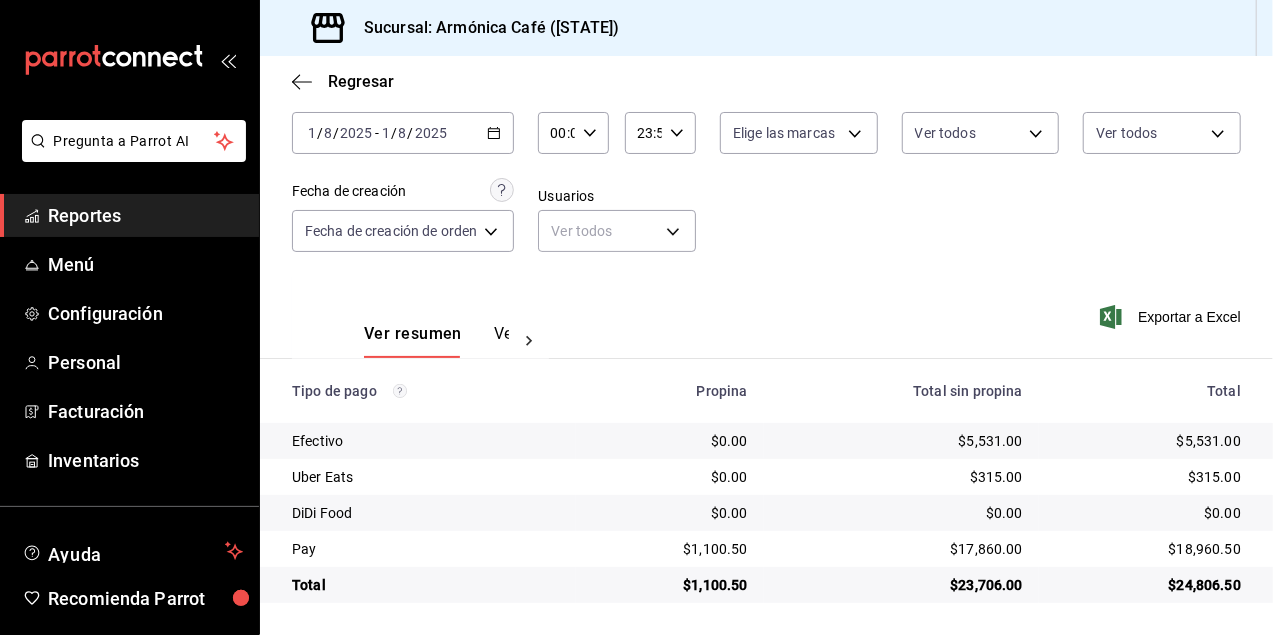 click on "2025-08-01 1 / 8 / 2025 - 2025-08-01 1 / 8 / 2025" at bounding box center (403, 133) 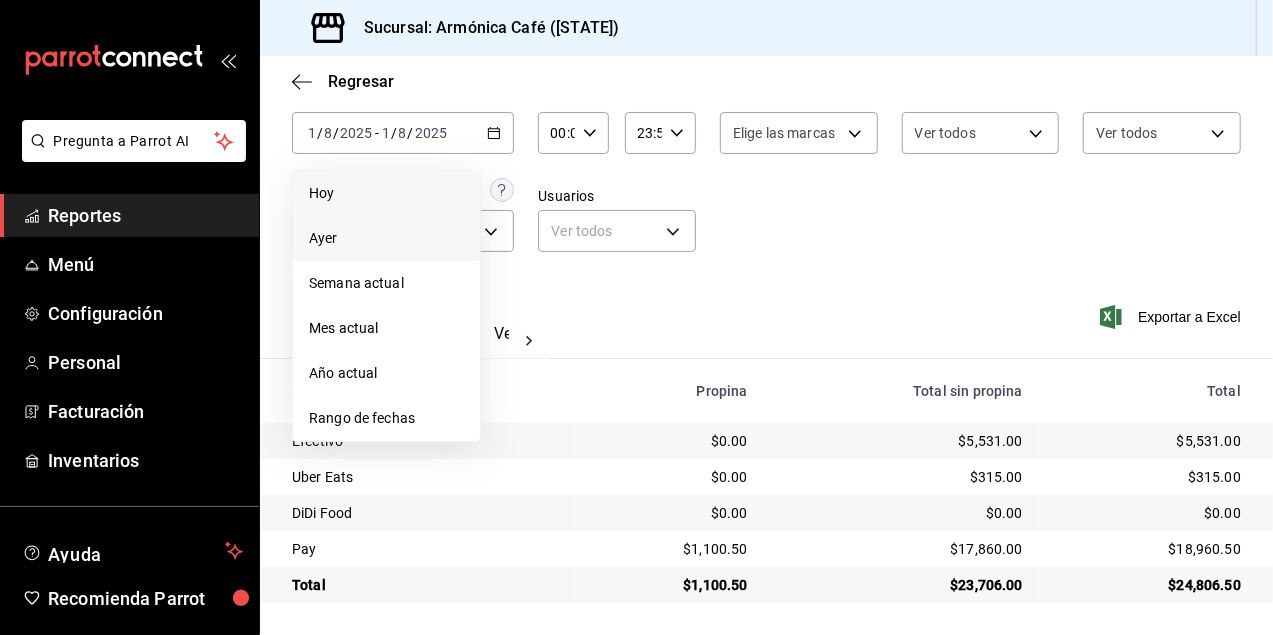 click on "Hoy" at bounding box center [386, 193] 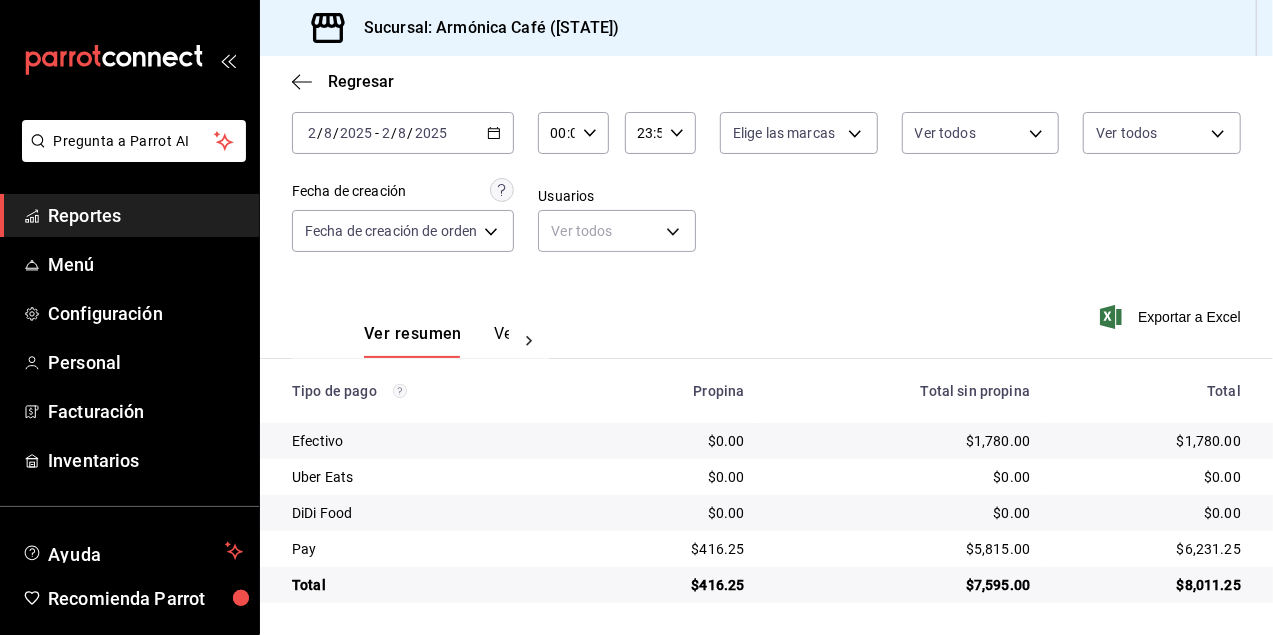 scroll, scrollTop: 103, scrollLeft: 0, axis: vertical 